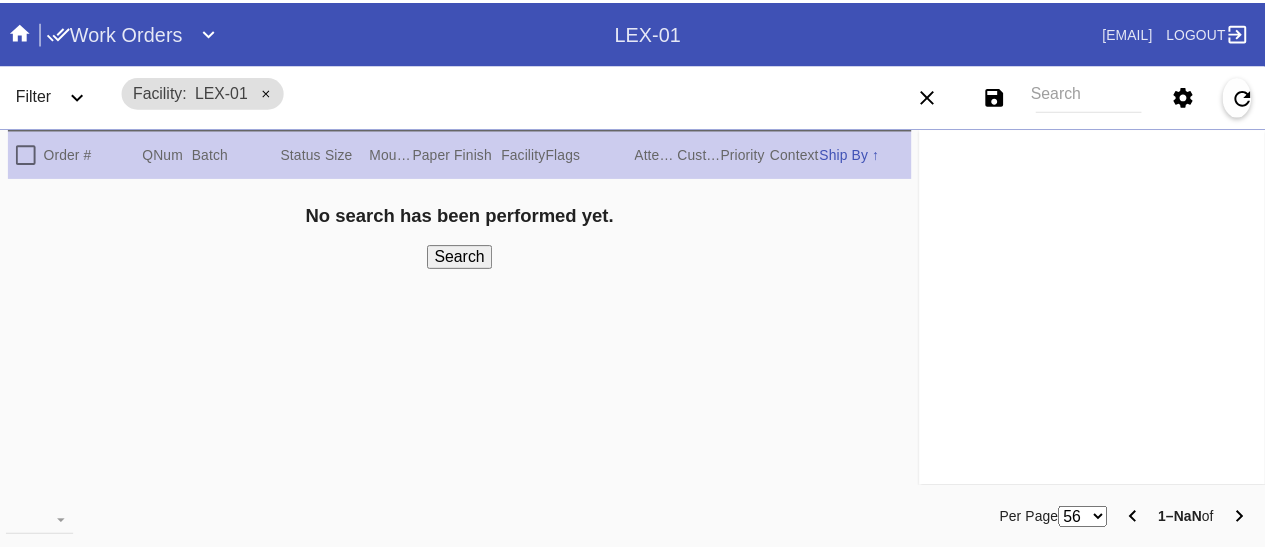 scroll, scrollTop: 0, scrollLeft: 0, axis: both 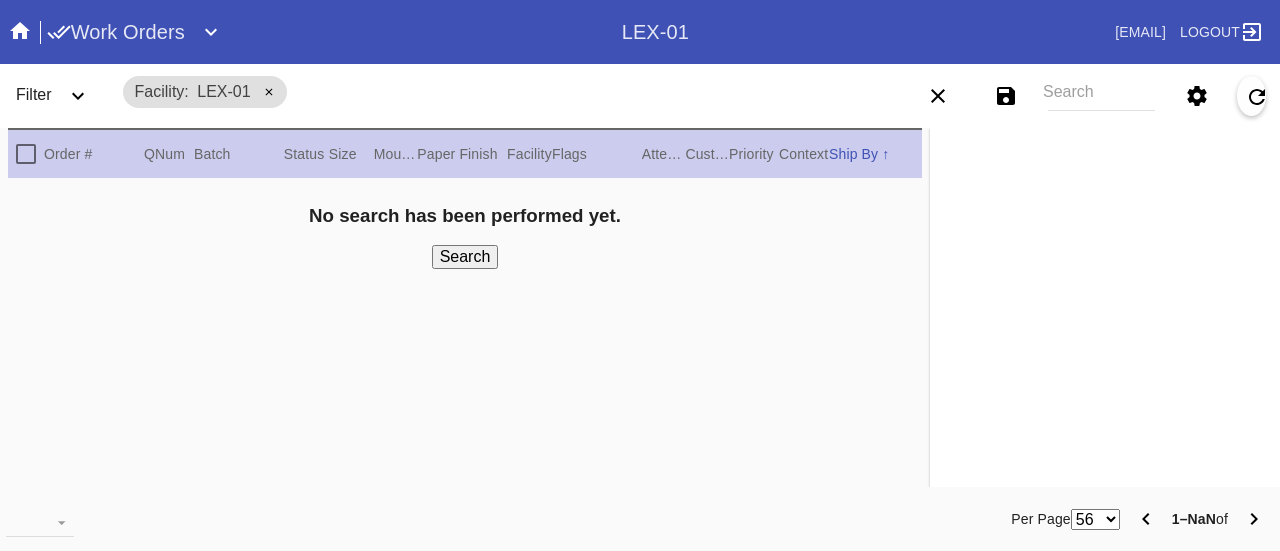 click 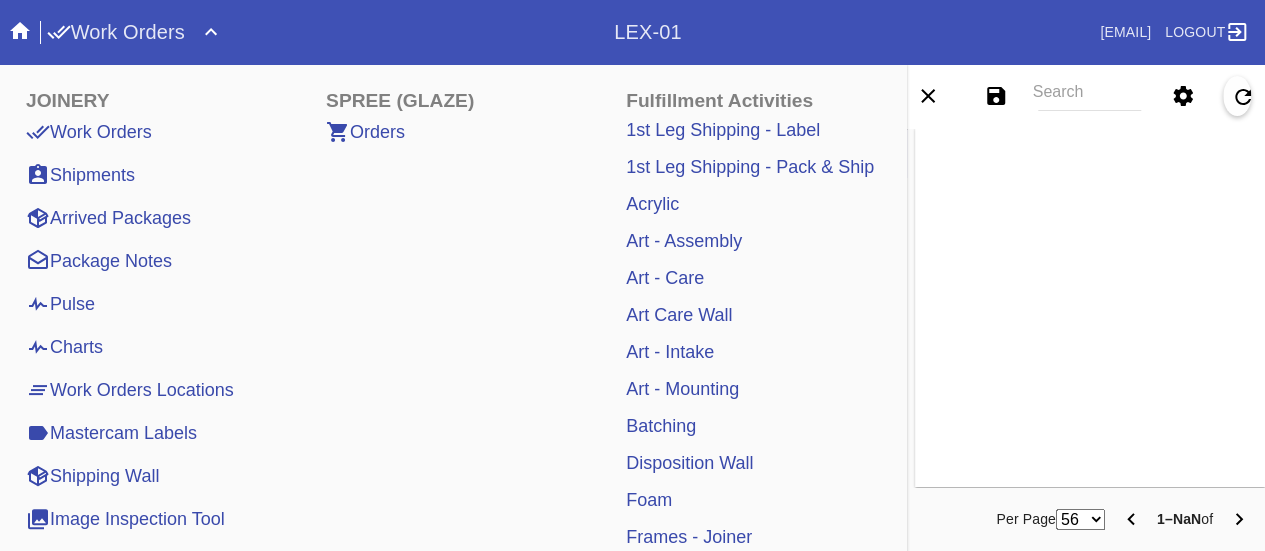click on "Art - Mounting" at bounding box center [682, 389] 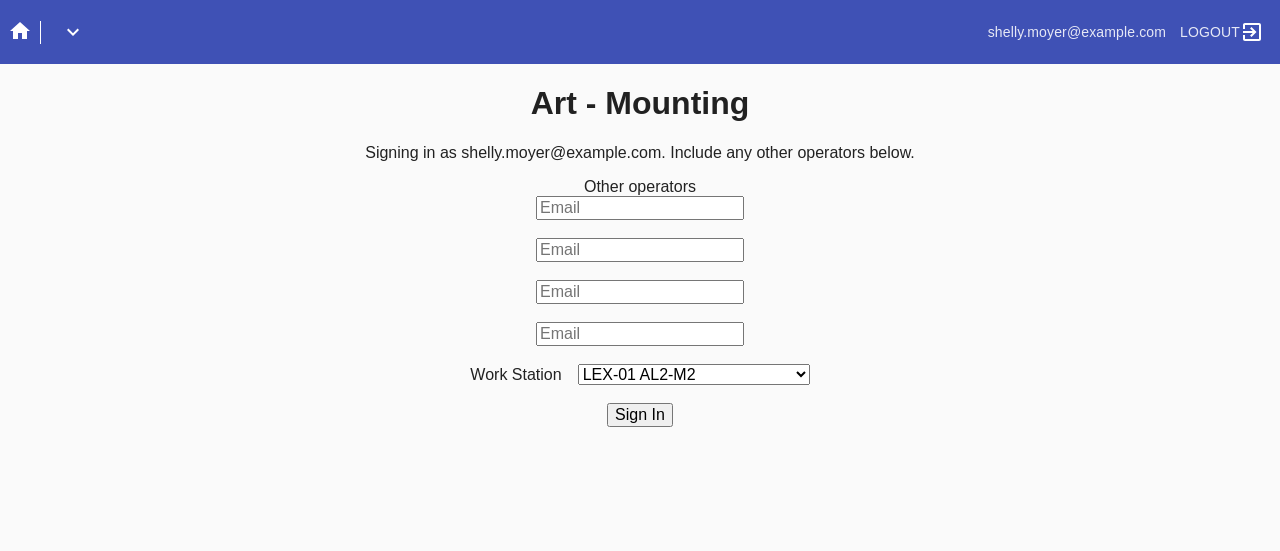 scroll, scrollTop: 0, scrollLeft: 0, axis: both 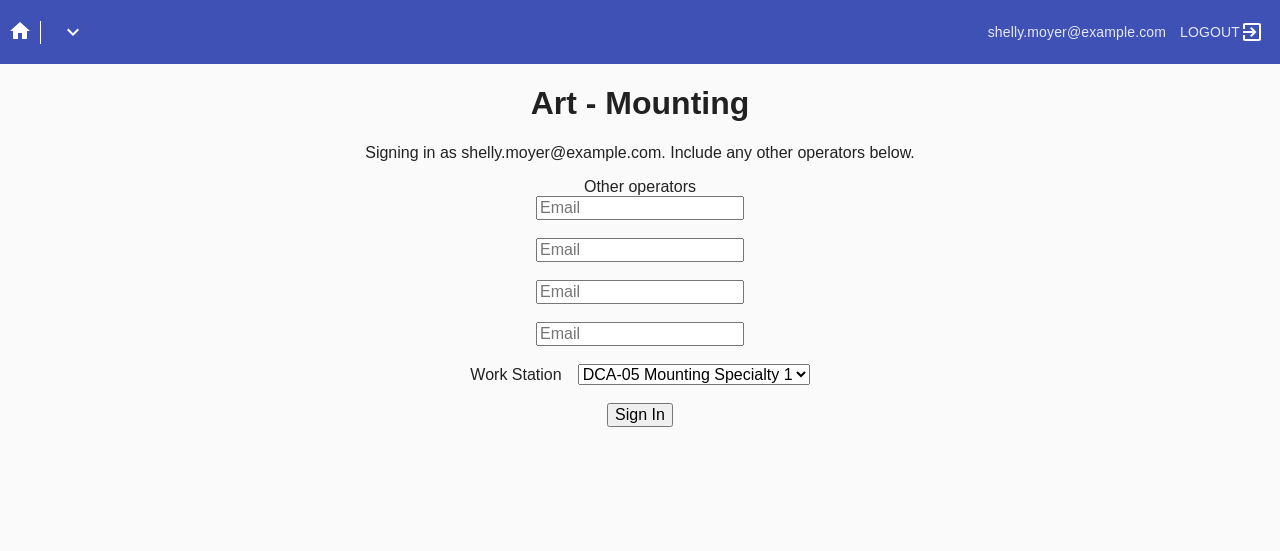 click on "LEX-01 AL2-M2
LEX-01 AL5-M13
LAS-01 Art Cell 7 - M1
LEX-01 AL5-M14
DCA-05 Mounting O
LAS-01 Art Cell 4 - M1
LEX-01 AL4-M3
LEX-01 AL5-M1
LEX-01 AL5-M15
LEX-01 AL5-M17
LAS-01 Art Cell 8 - M1
LEX-01 AL5-M16
LEX-01 AL1-M1
LEX-01 AL5-M2
LEX-01 AC2-M2
LEX-01 AL5-M18
LAS-01 Art Cell 1 - M1
LEX-01 AL1-M2
LEX-01 AL5-M3
LEX-01 AL1-M3
LEX-01 AL4-M1
LEX-01 AL5-M4
DCA-05 Mounting Specialty 1
LAS-01 Art Cell 5 - M1
DCA-05 Mounting Specialty 2
LEX-01 AL1-M4
LEX-01 AL4-M2
LEX-01 AL5-M5
LEX-01 AC1-M1
DCA-05 Mounting Specialty 3
LEX-01 AL4-M4
LEX-01AL5-M6
LEX-01 AC2-M1
LEX-01 AL4-M5
LEX-01 AL4-M6
LEX-01 AL5-M7
LAS-01 Art Cell 2 - M1
LEX-01 AL4-M7
LEX-01 AC3-M1
LEX-01 AL5-M8
LEX-01 AL5-M9
LEX-01 AC4-M1
LAS-01 Art Cell 6 - M1
LEX-01 AL4-M8
LEX-01 AL5-M10
LEX-01 AL5-M11
DCA-05 Mounting A
DCA-05 Mounting B
DCA-05 Mounting C
DCA-05 Mounting D
LEX-01 AL5-M12
LAS-01 Art Cell 3 - M1
DCA-05 Mounting E
DCA-05 Mounting F" at bounding box center [694, 374] 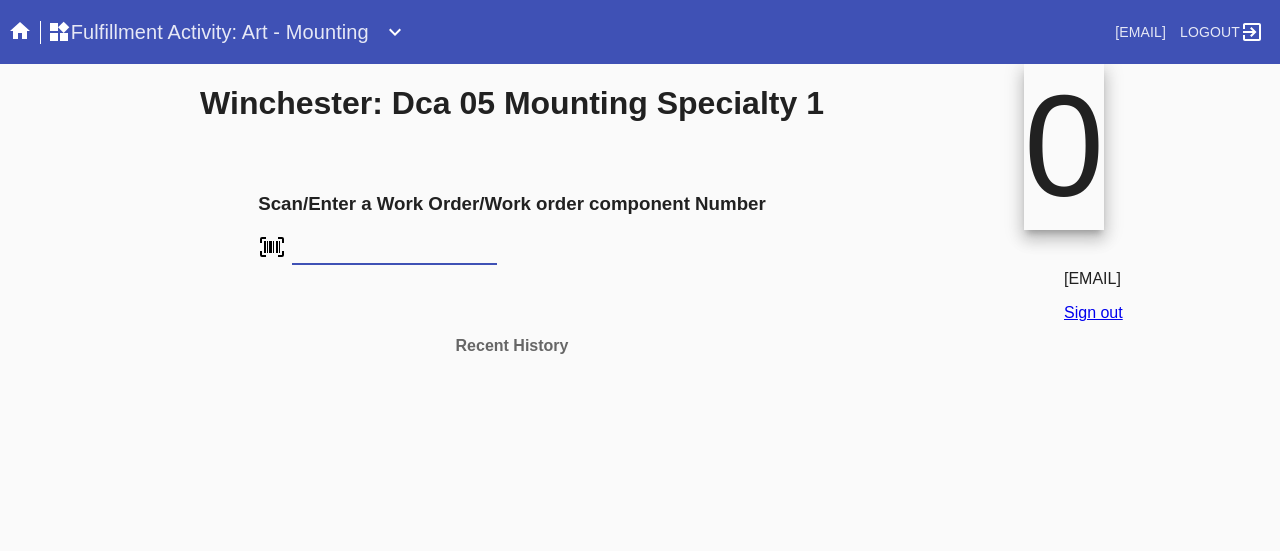 scroll, scrollTop: 0, scrollLeft: 0, axis: both 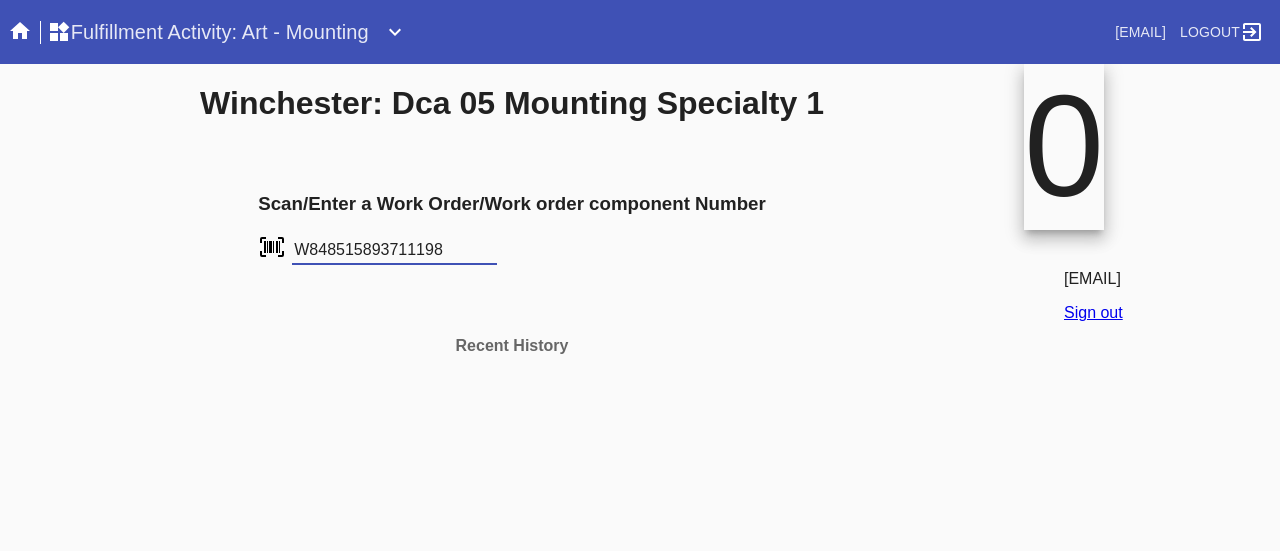 type on "W848515893711198" 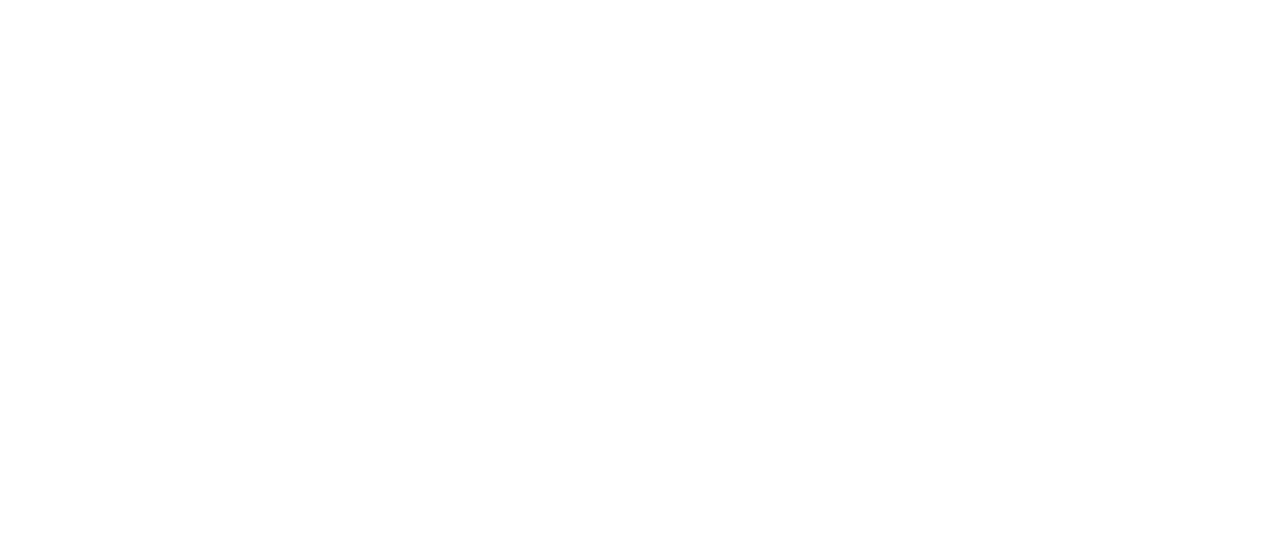 scroll, scrollTop: 0, scrollLeft: 0, axis: both 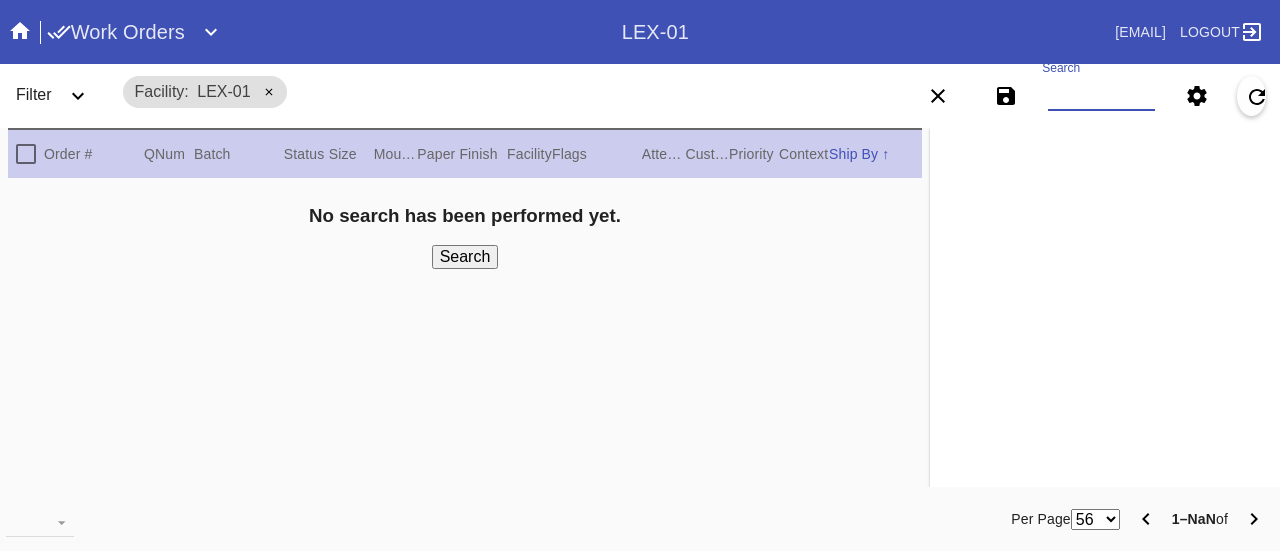 drag, startPoint x: 1056, startPoint y: 101, endPoint x: 1050, endPoint y: 114, distance: 14.3178215 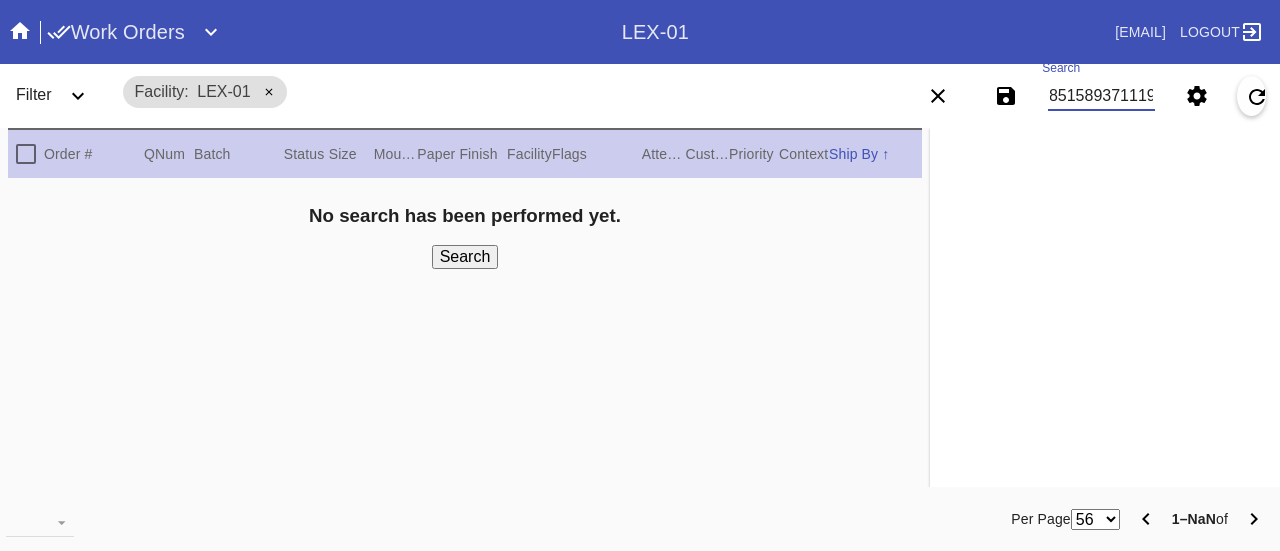 type on "W848515893711198" 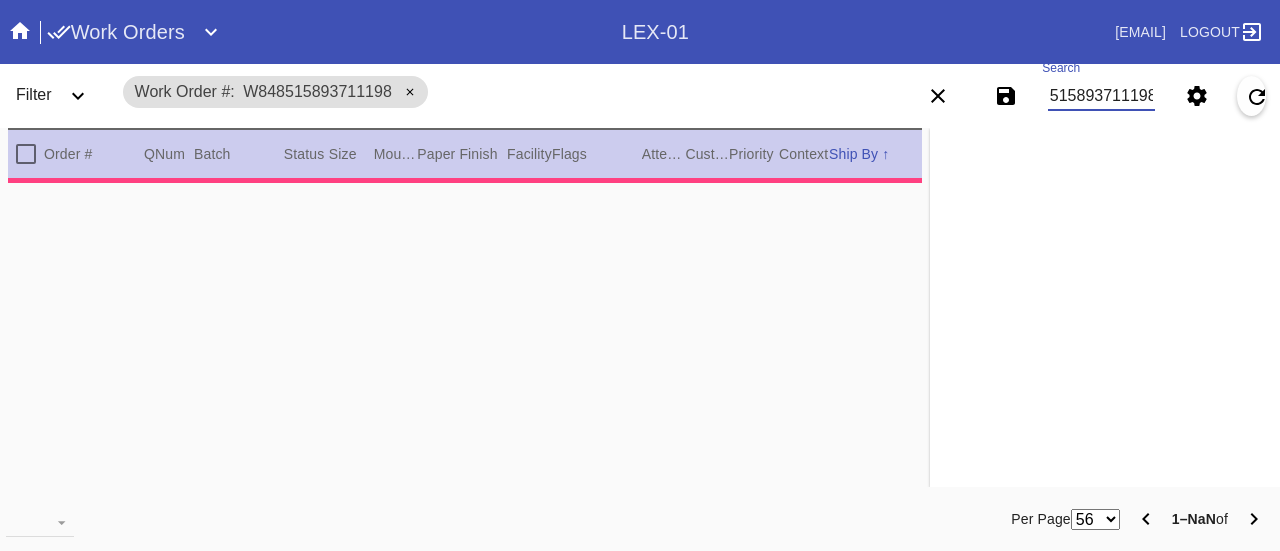 type on "1.5" 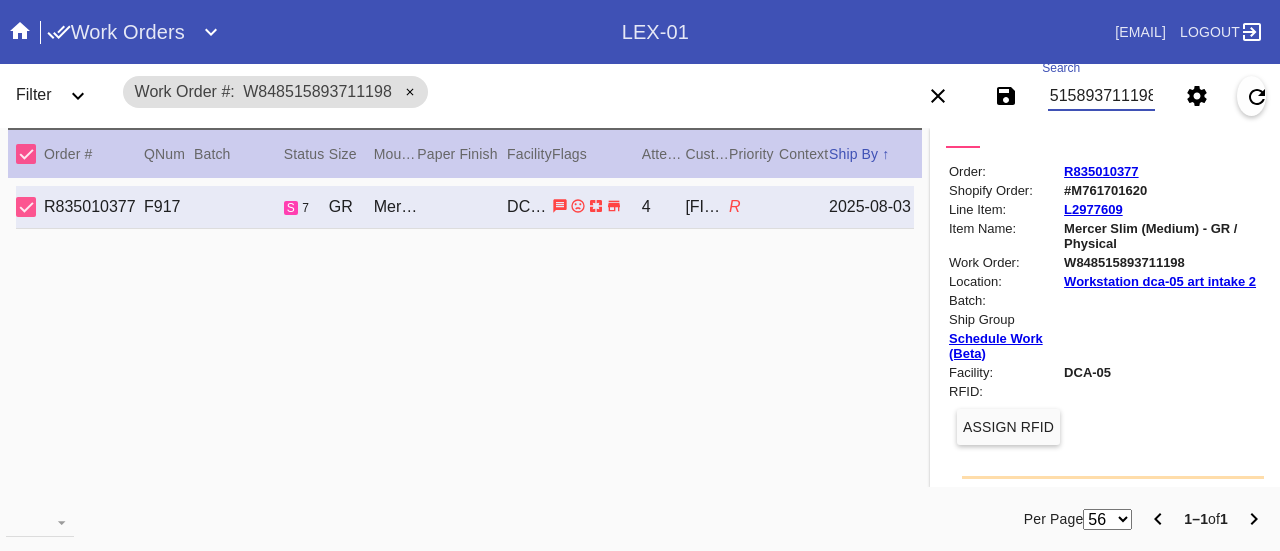 scroll, scrollTop: 200, scrollLeft: 0, axis: vertical 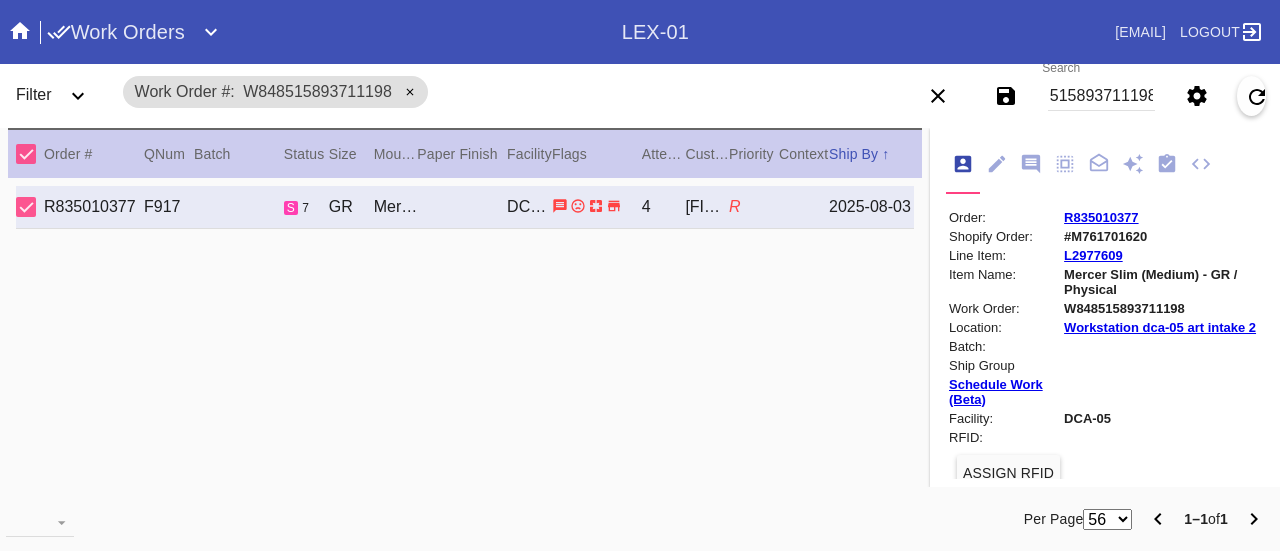 click 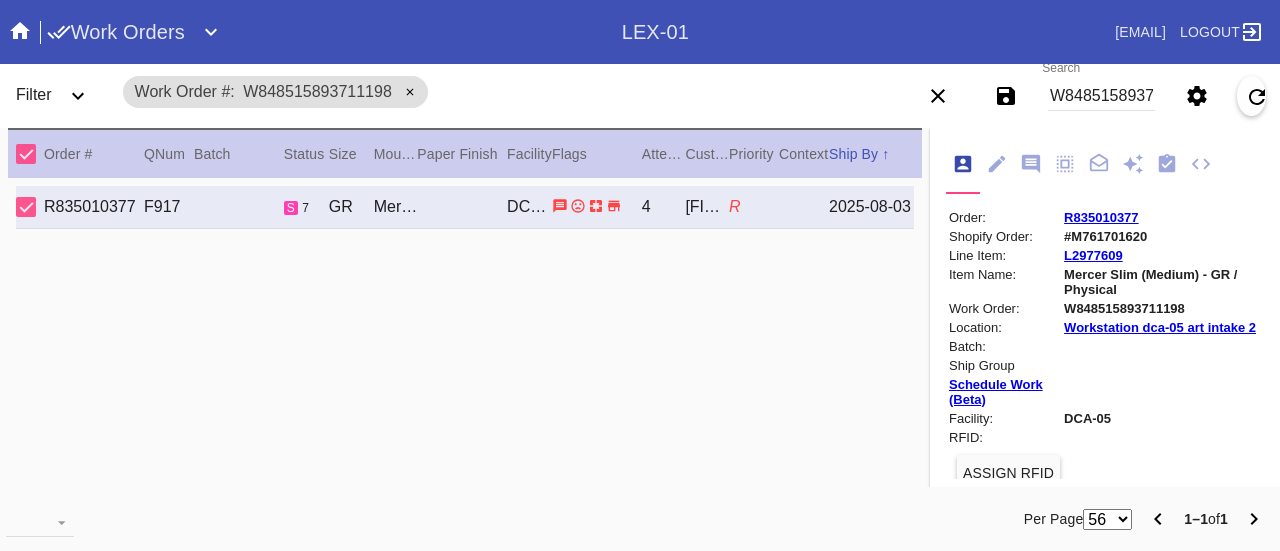 scroll, scrollTop: 122, scrollLeft: 0, axis: vertical 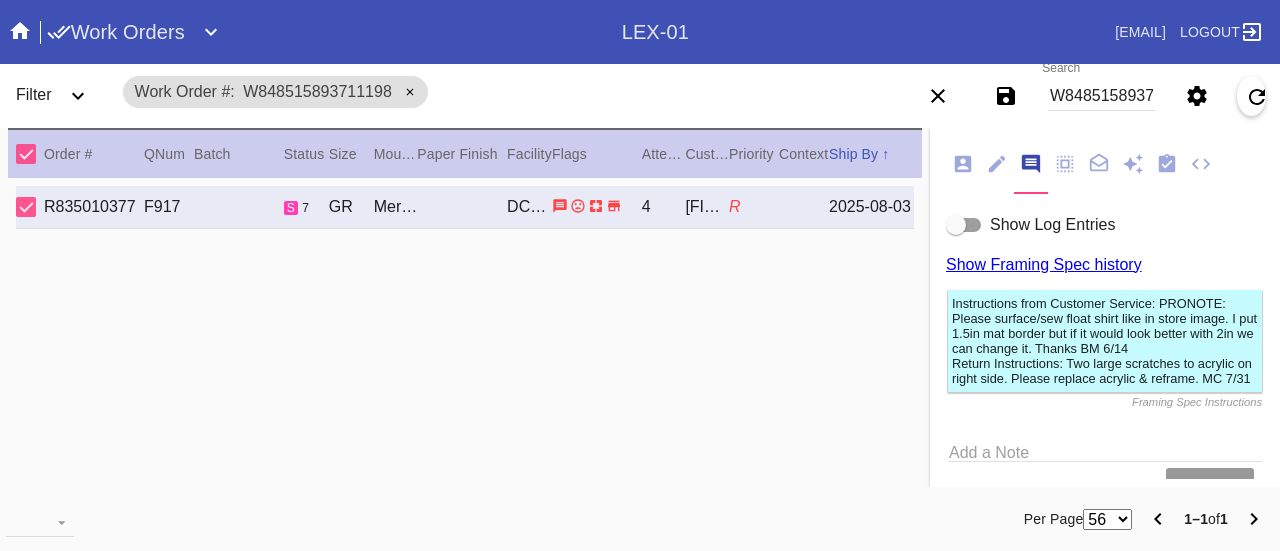 click at bounding box center [964, 225] 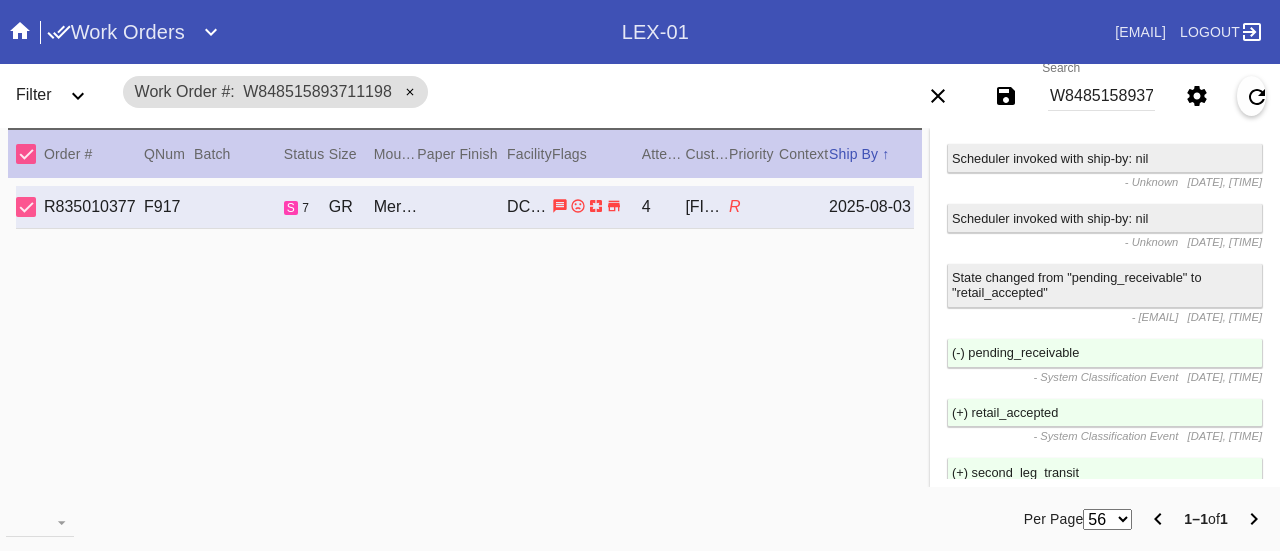 scroll, scrollTop: 1214, scrollLeft: 0, axis: vertical 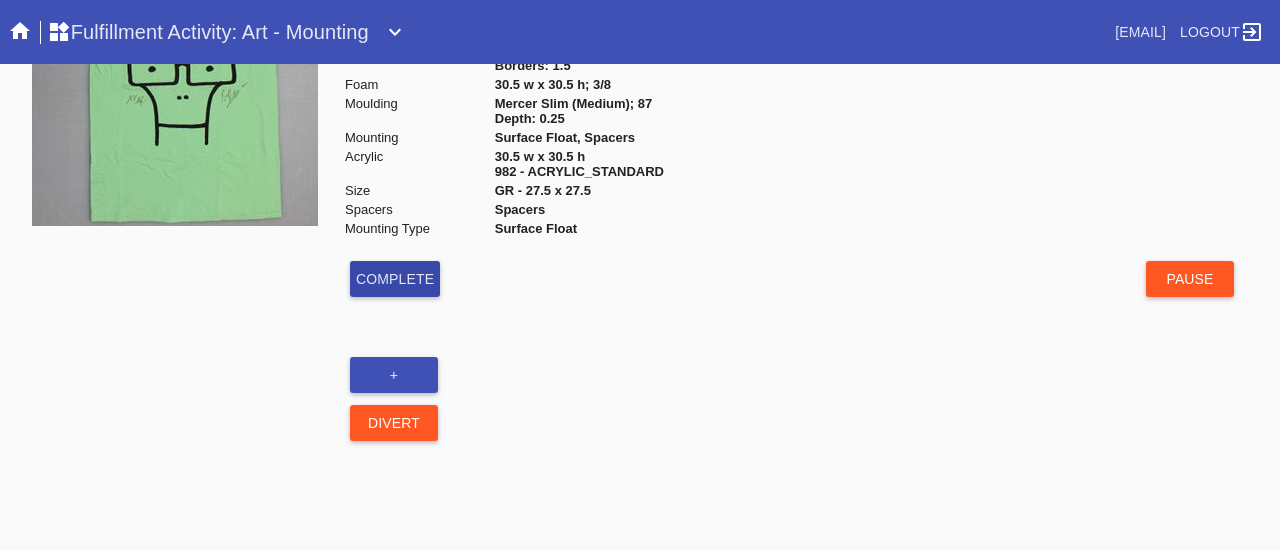 click on "Complete" at bounding box center [395, 279] 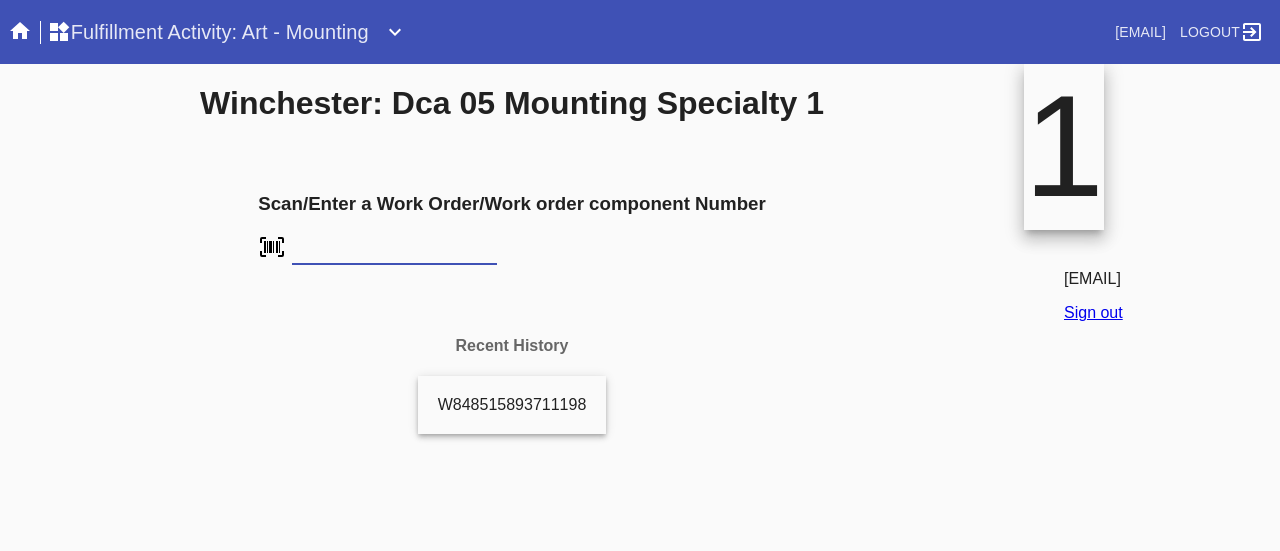 scroll, scrollTop: 0, scrollLeft: 0, axis: both 